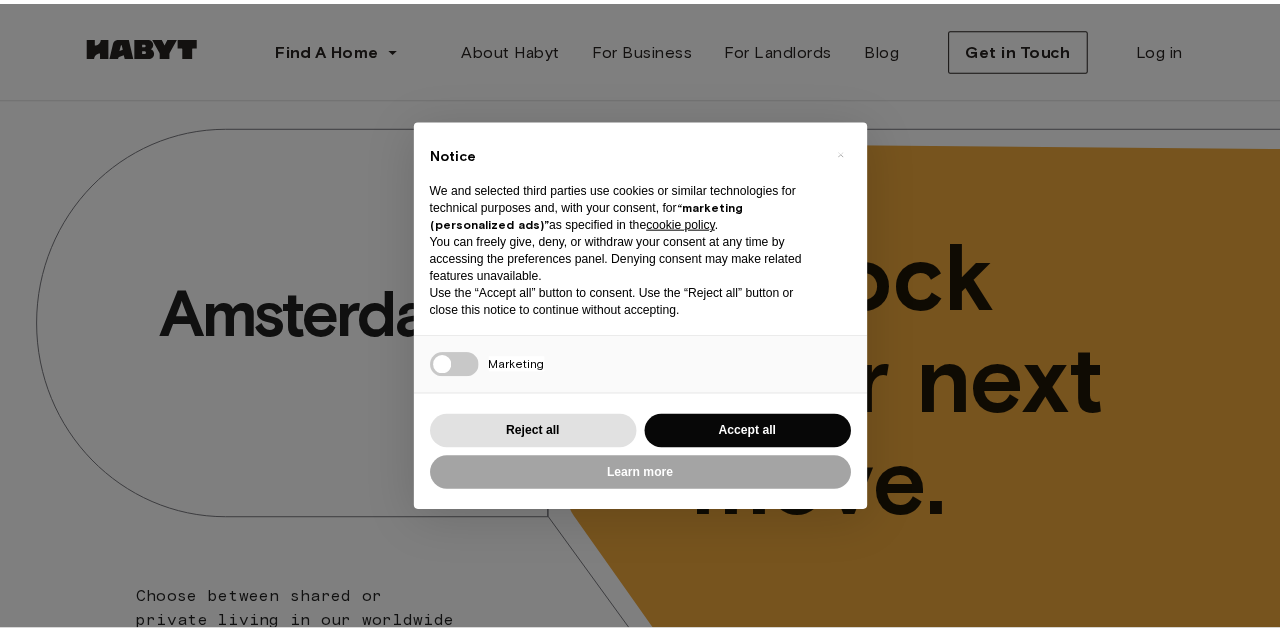 scroll, scrollTop: 0, scrollLeft: 0, axis: both 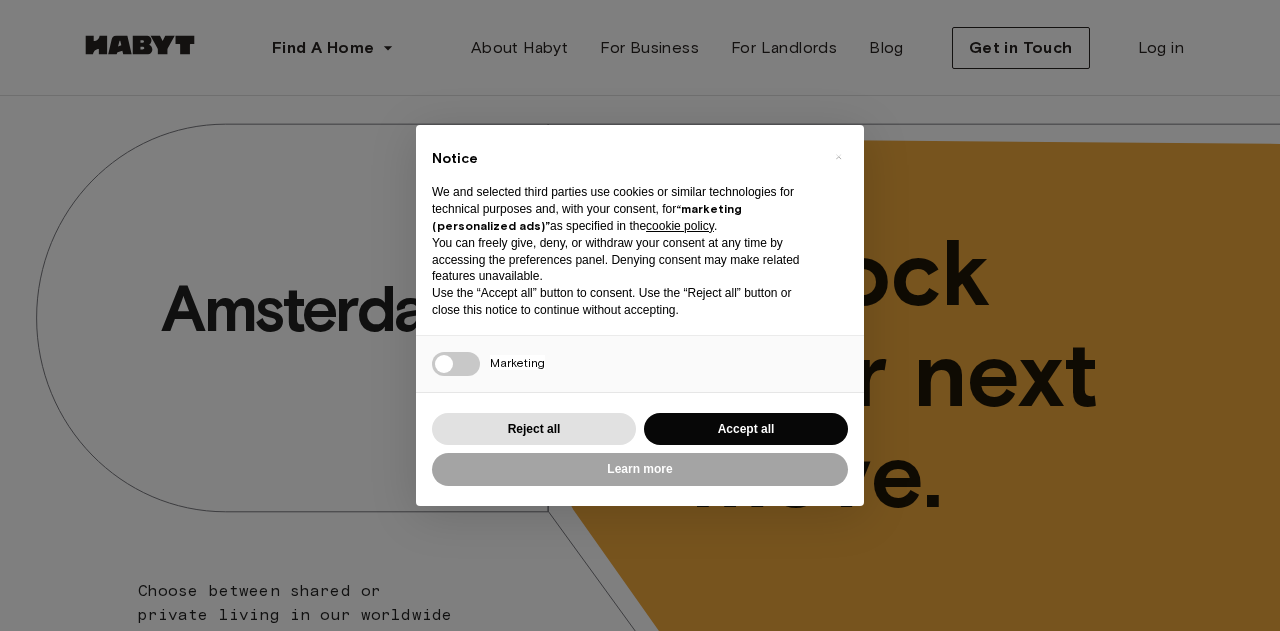 click on "×
Notice We   and selected third parties   use cookies or similar technologies for technical purposes and, with your consent, for  “marketing (personalized ads)”  as specified in the  cookie policy .  You can freely give, deny, or withdraw your consent at any time by accessing the preferences panel.  Denying consent may make related features unavailable. Use the “Accept all” button to consent. Use the “Reject all” button or close this notice to continue without accepting. Necessary Marketing Press again to continue 0/1 Learn more Reject all Accept all" at bounding box center [640, 315] 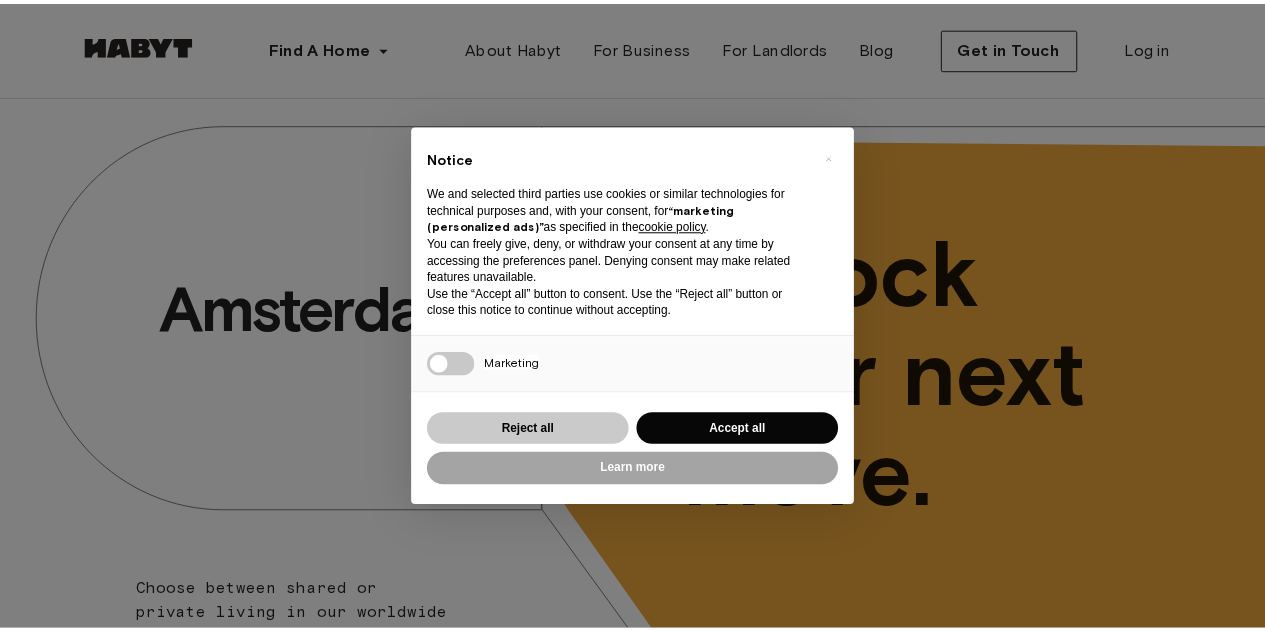 scroll, scrollTop: 0, scrollLeft: 0, axis: both 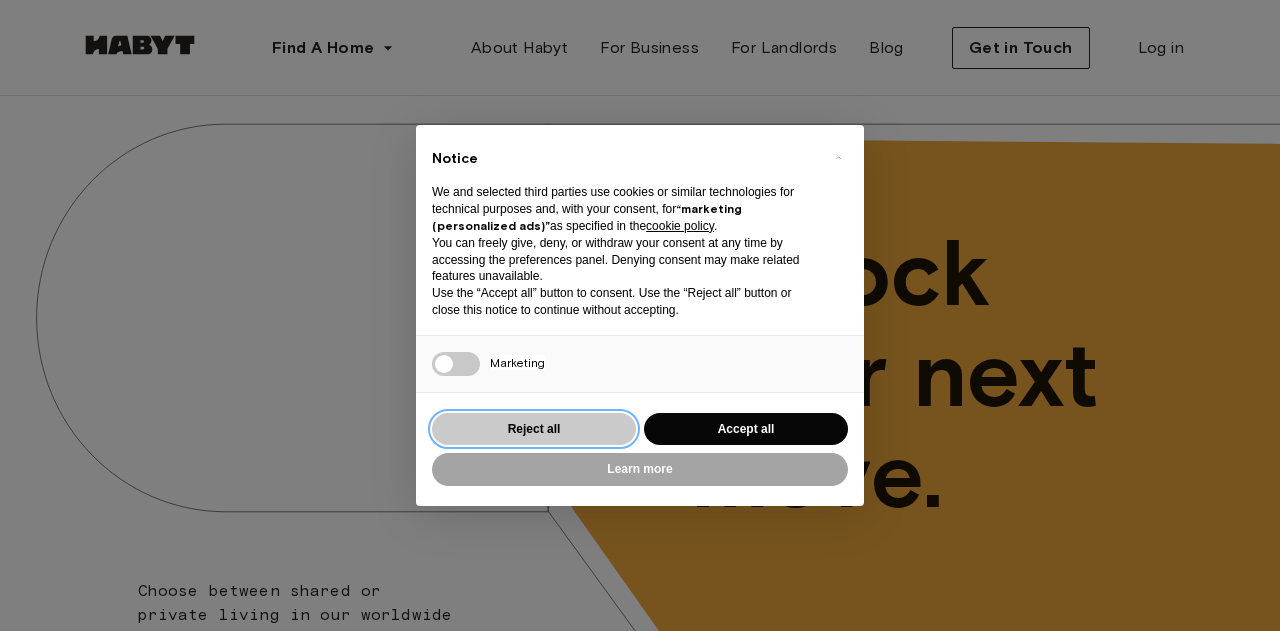 click on "Reject all" at bounding box center [534, 429] 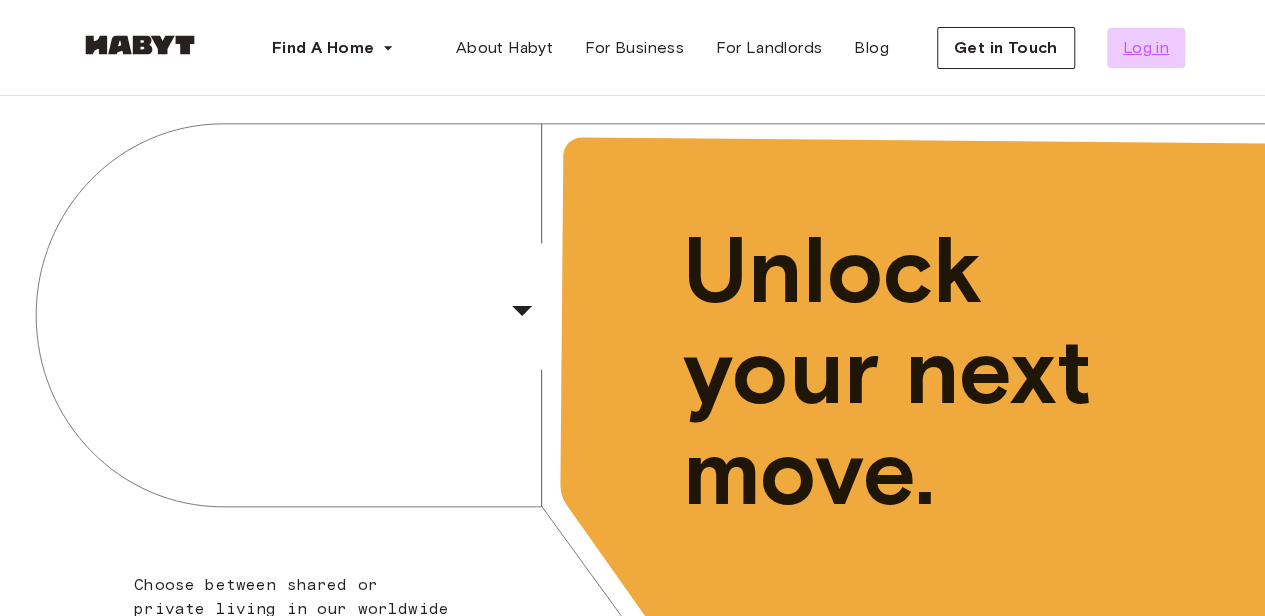 click on "Log in" at bounding box center (1146, 48) 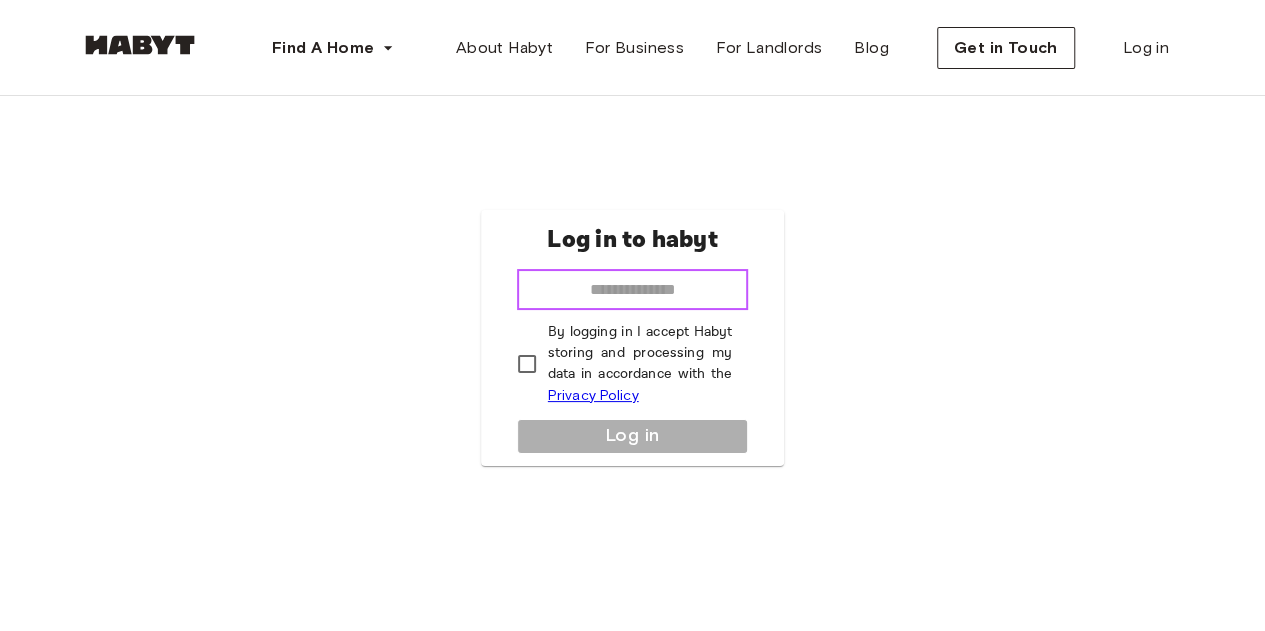 click at bounding box center (633, 290) 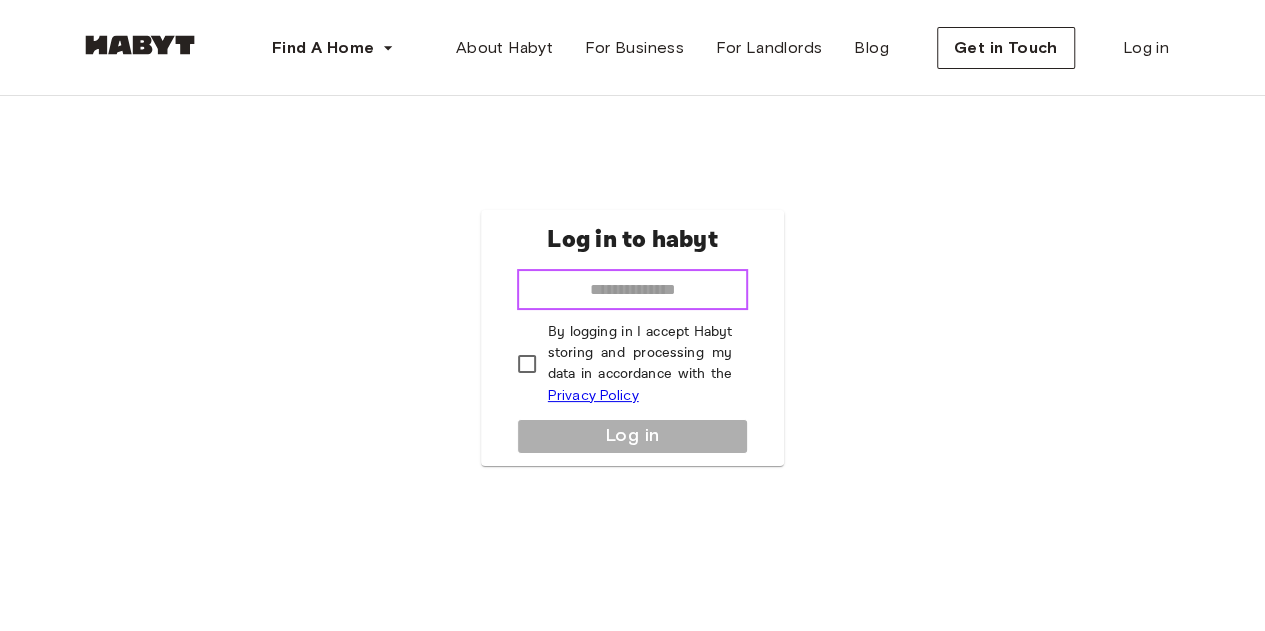 type on "**********" 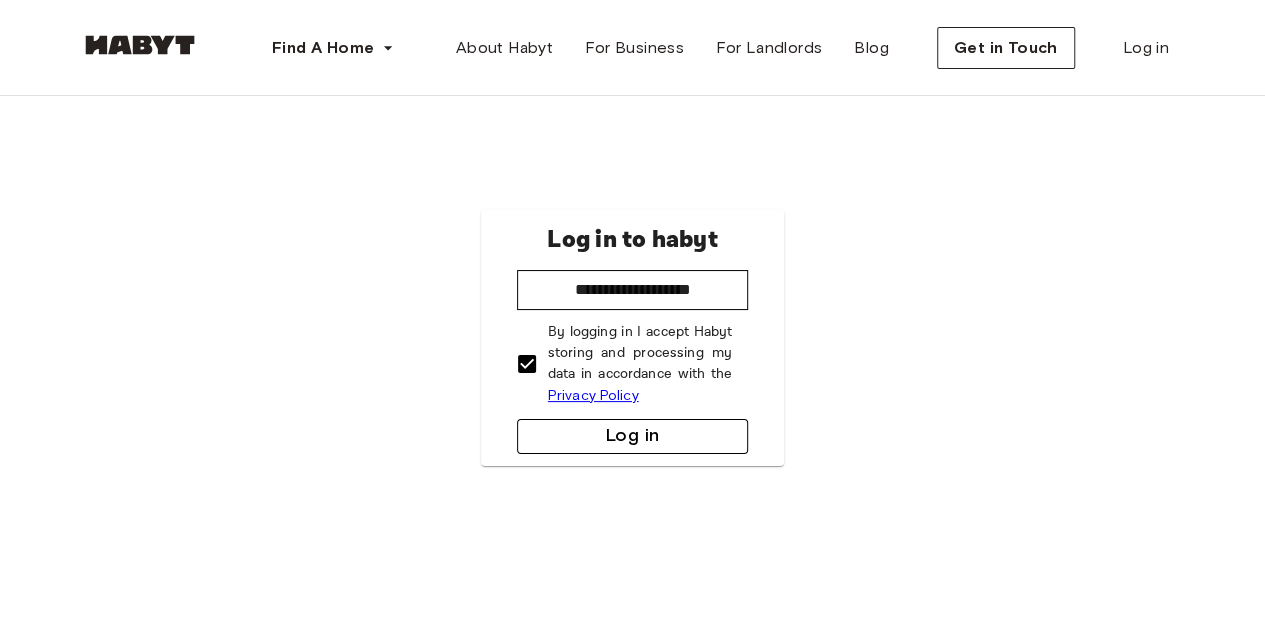 click on "Log in" at bounding box center (633, 436) 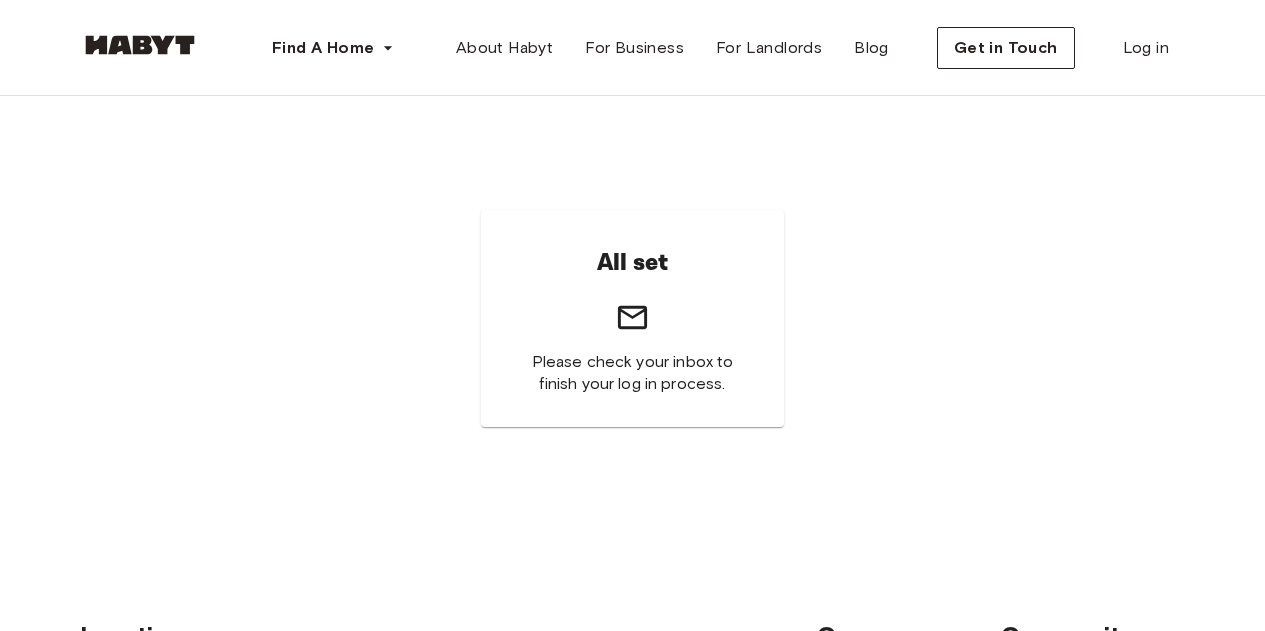scroll, scrollTop: 0, scrollLeft: 0, axis: both 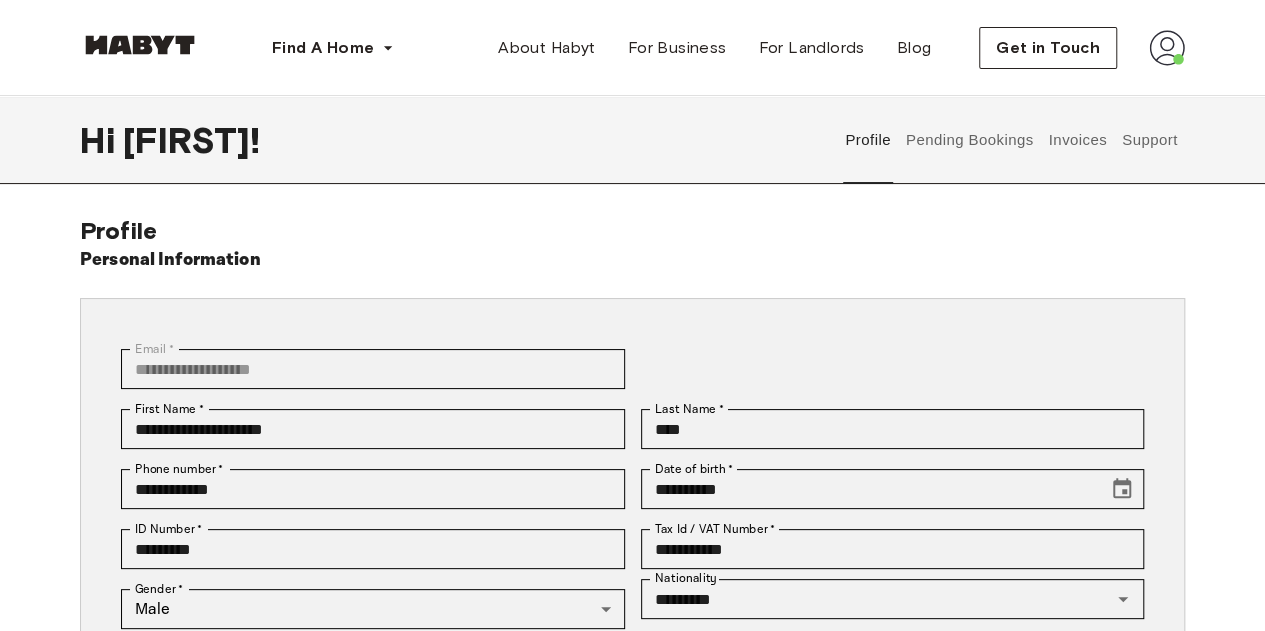 click on "Pending Bookings" at bounding box center [969, 140] 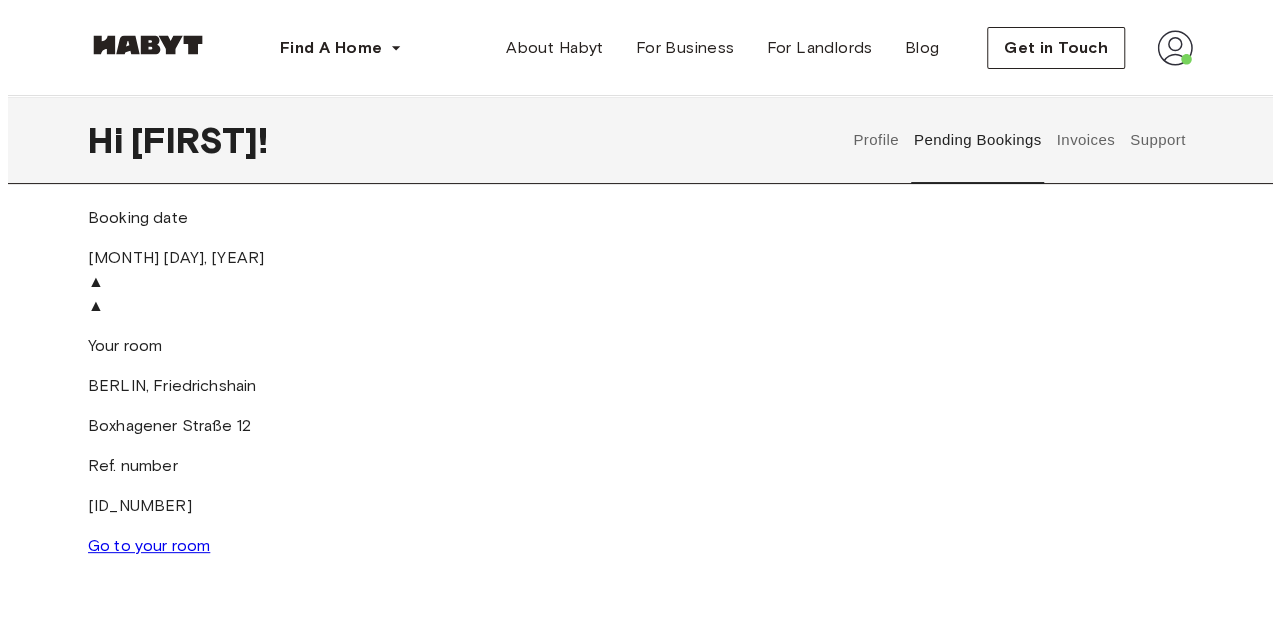 scroll, scrollTop: 0, scrollLeft: 0, axis: both 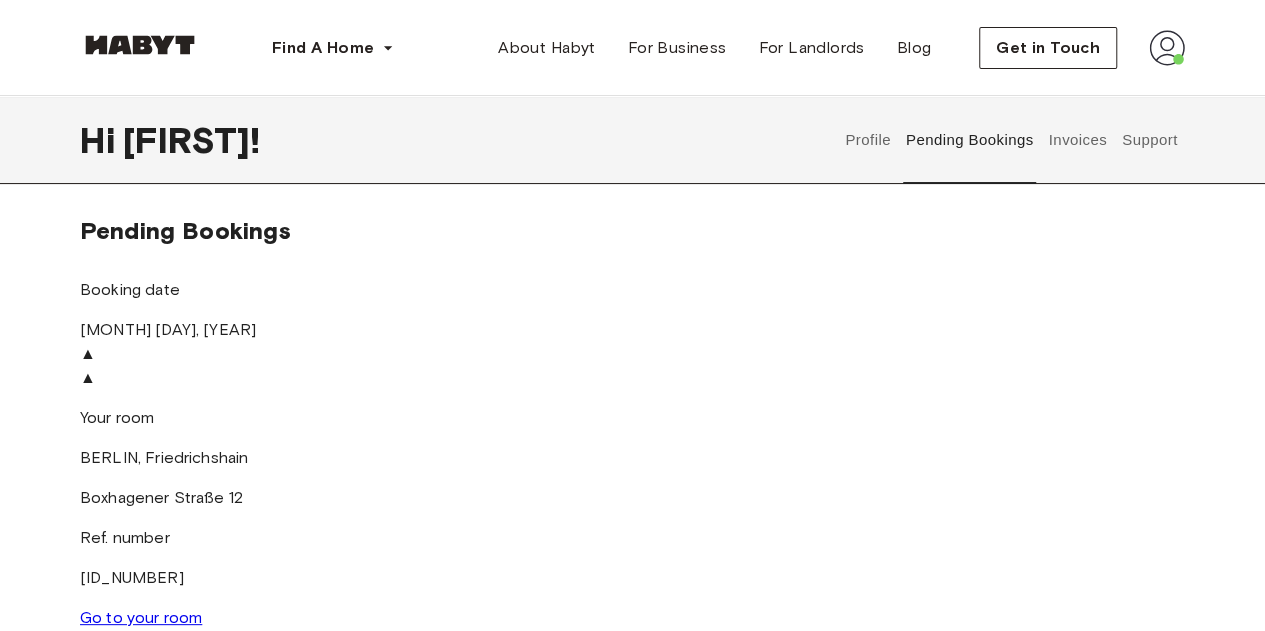 click on "Booking date February 19th, 2024" at bounding box center [264, 310] 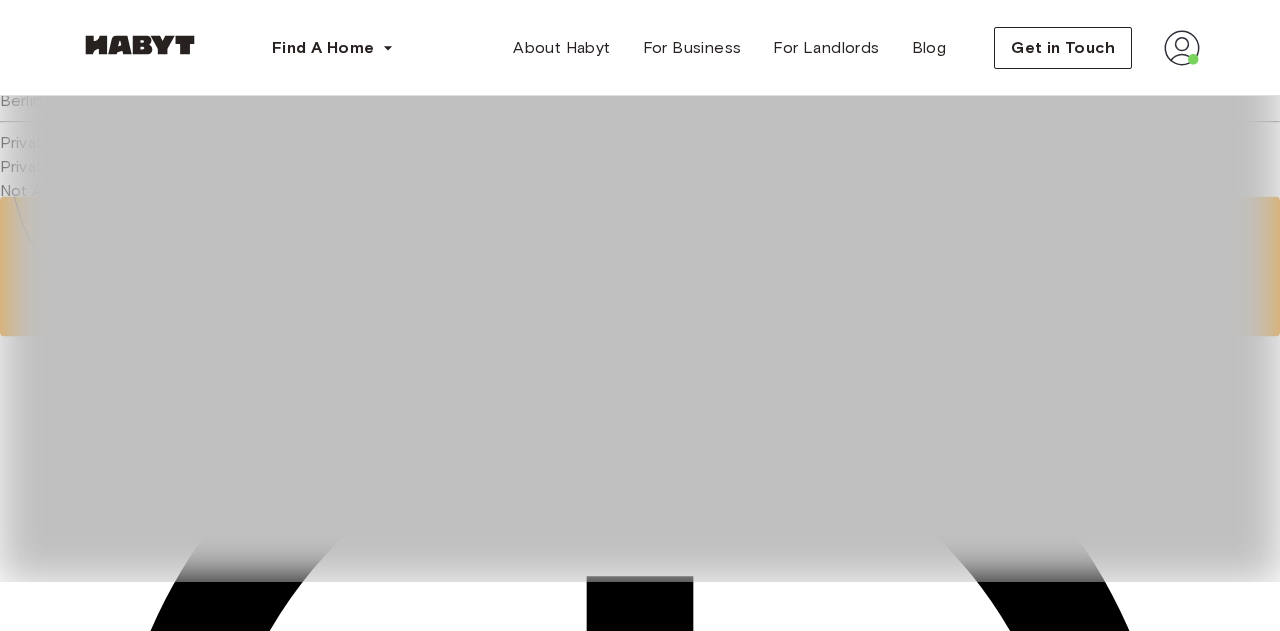 scroll, scrollTop: 10, scrollLeft: 0, axis: vertical 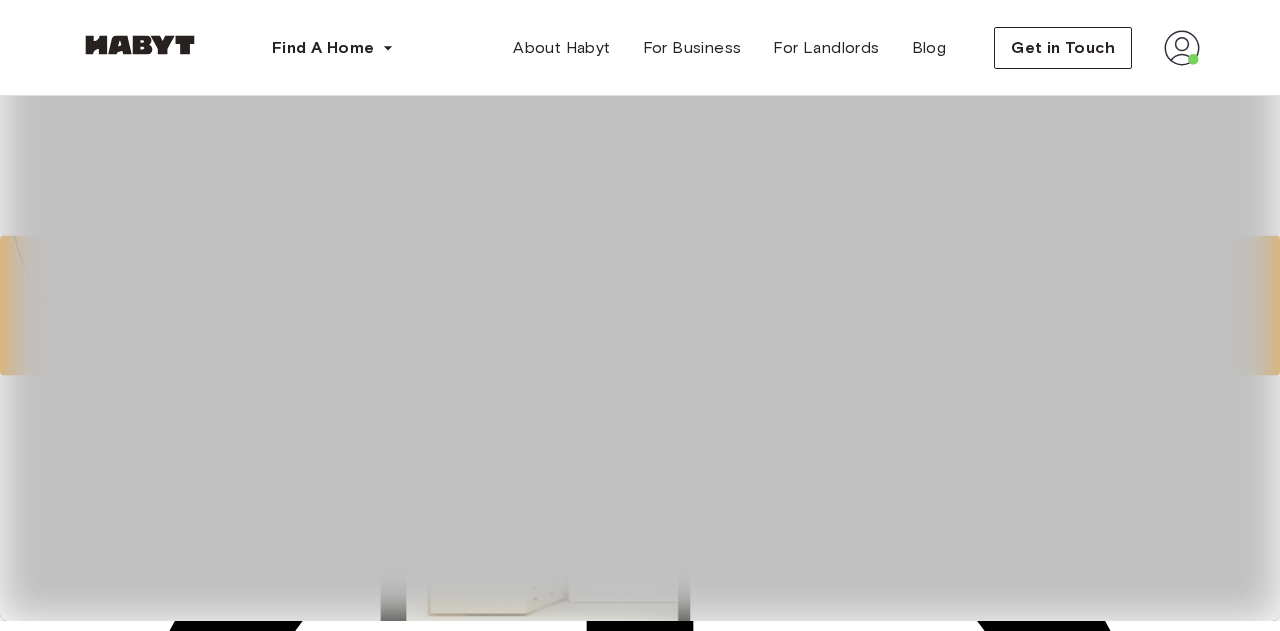drag, startPoint x: 28, startPoint y: 280, endPoint x: 822, endPoint y: 200, distance: 798.02 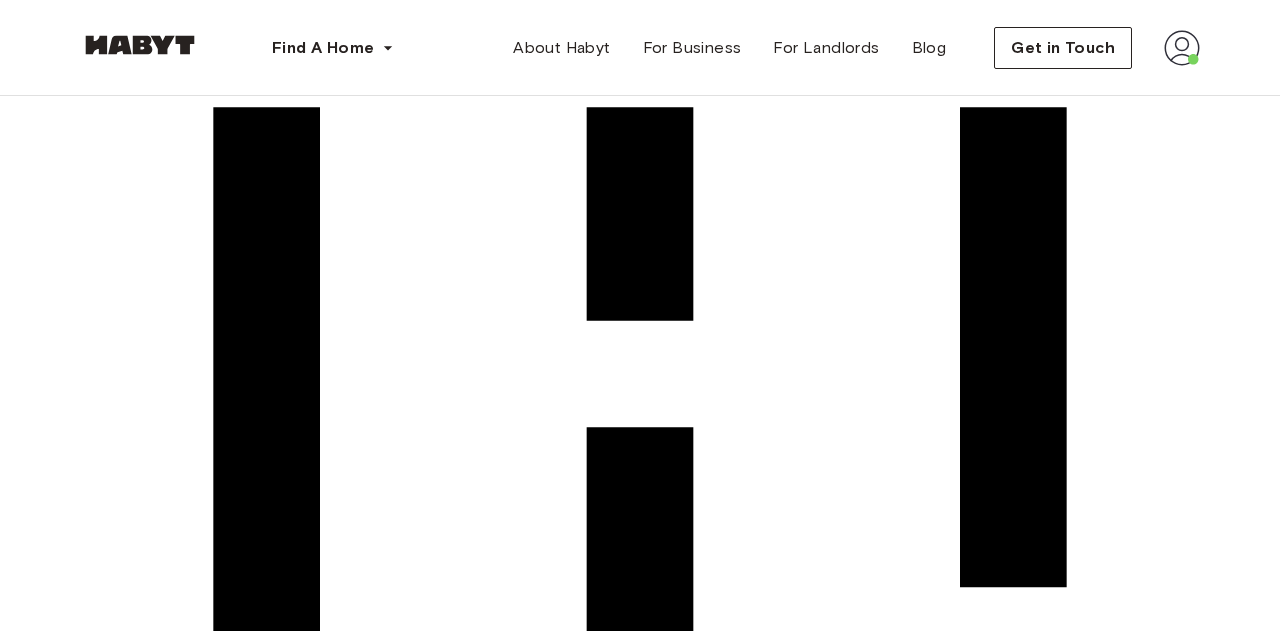 scroll, scrollTop: 3124, scrollLeft: 0, axis: vertical 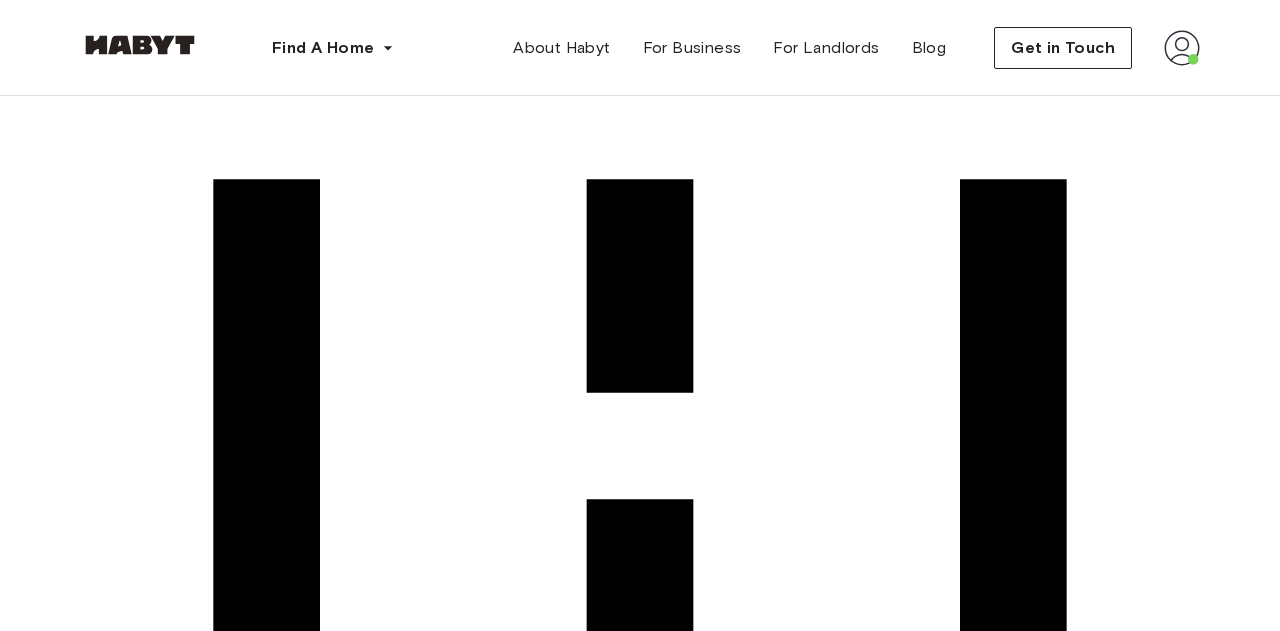 click at bounding box center (1182, 48) 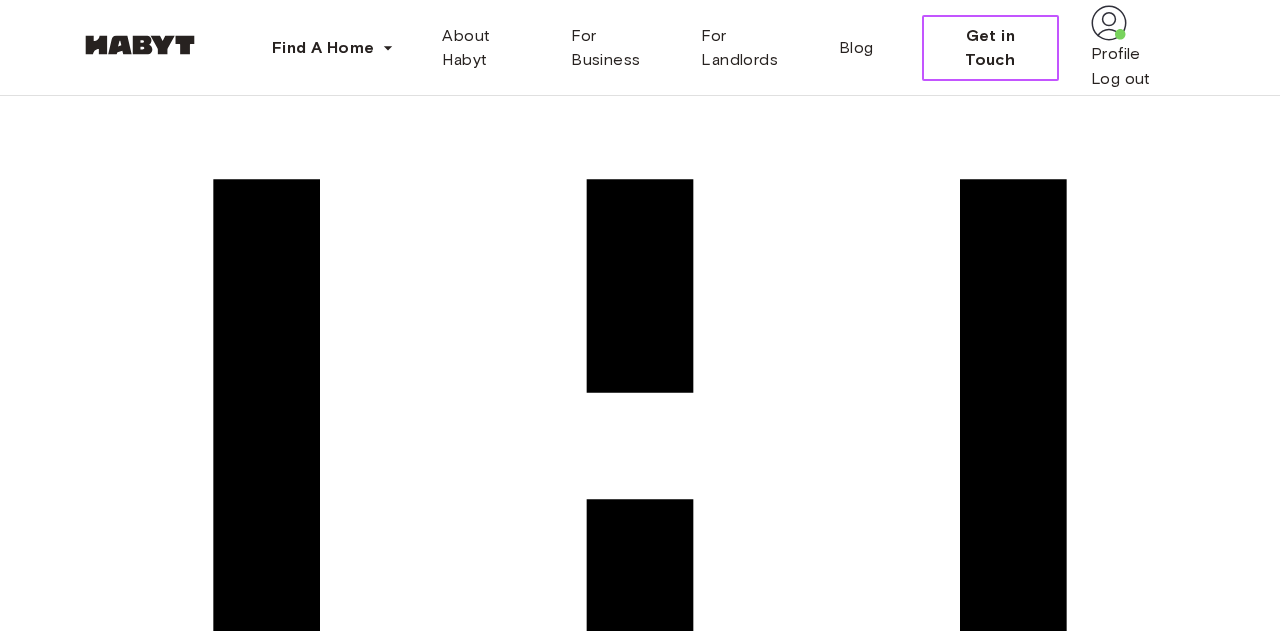 click on "Get in Touch" at bounding box center [990, 48] 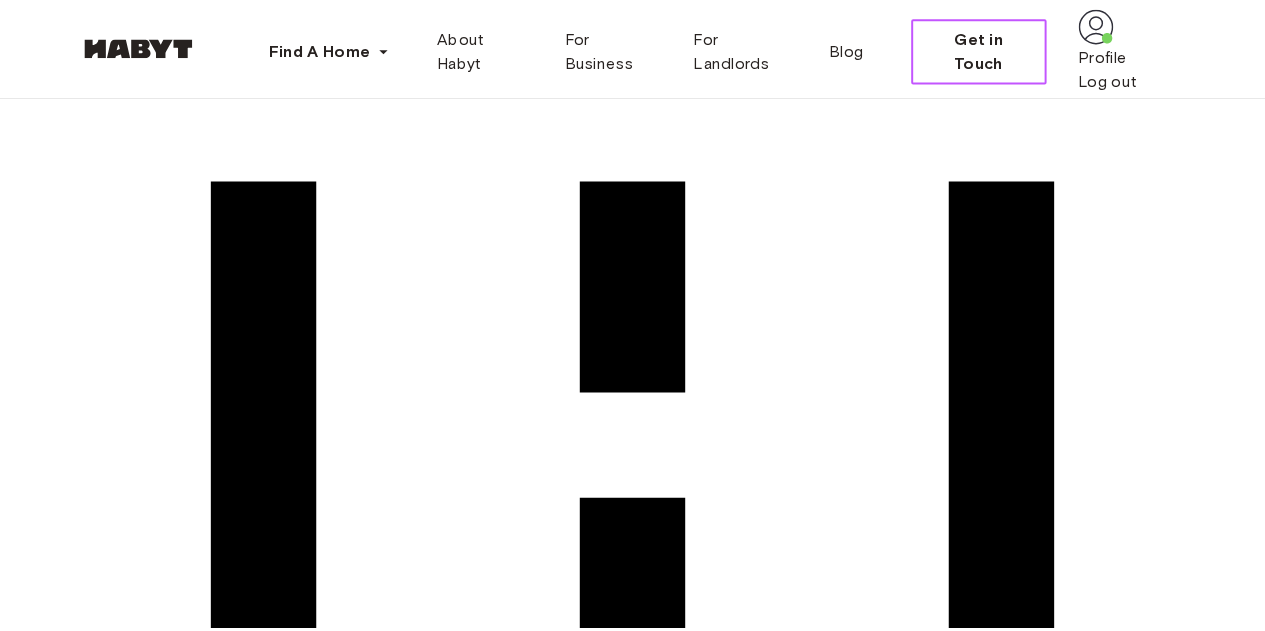 scroll, scrollTop: 0, scrollLeft: 0, axis: both 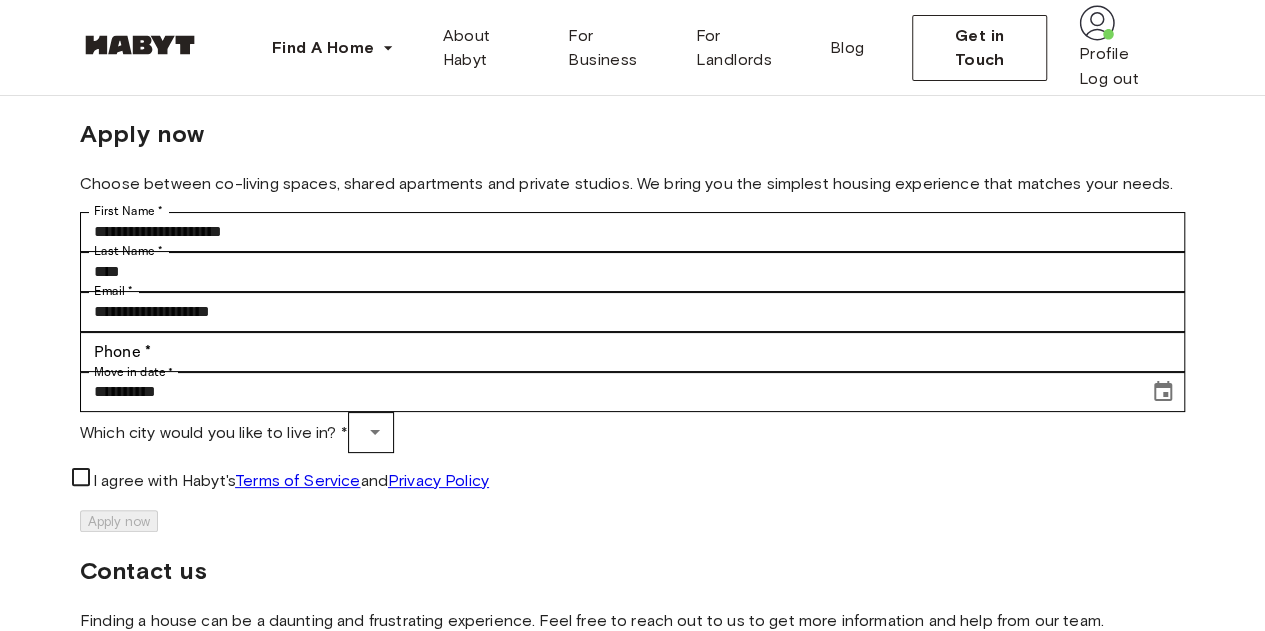 click on "**********" at bounding box center [632, 324] 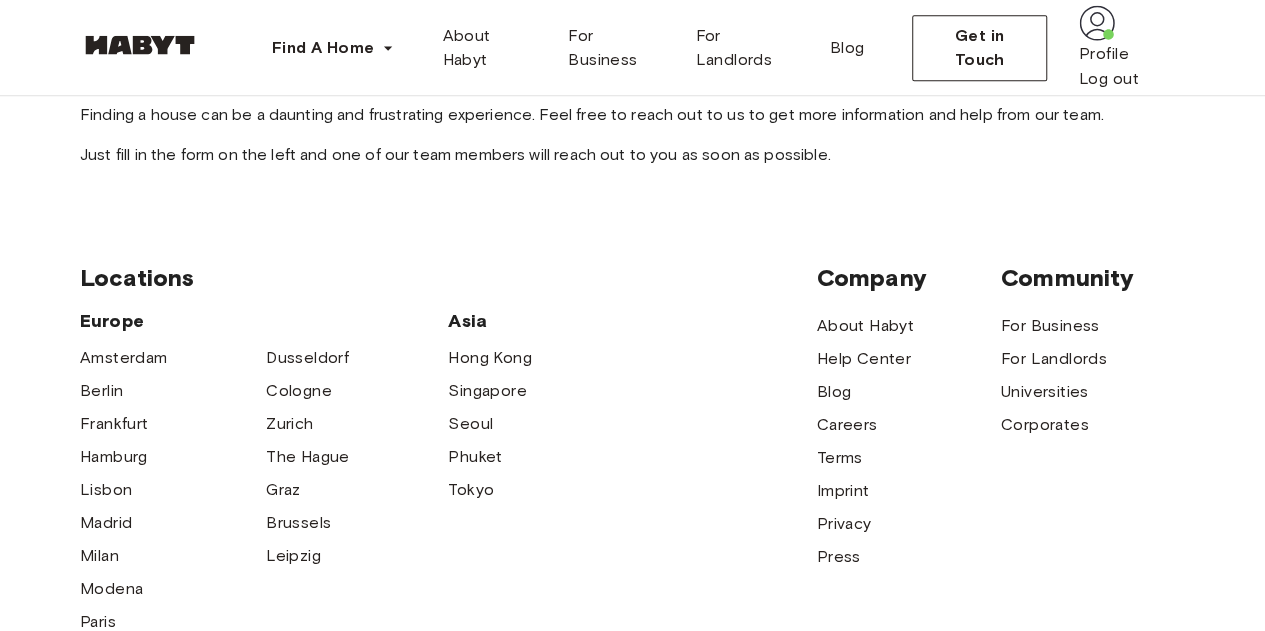 scroll, scrollTop: 0, scrollLeft: 0, axis: both 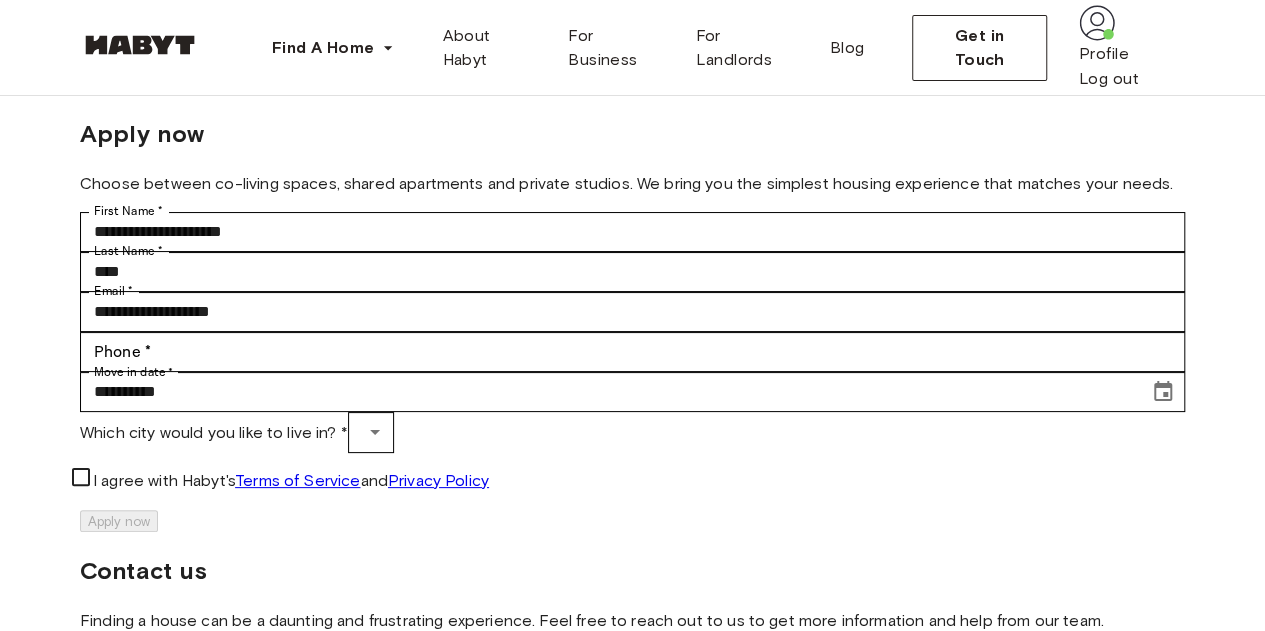 click at bounding box center (140, 45) 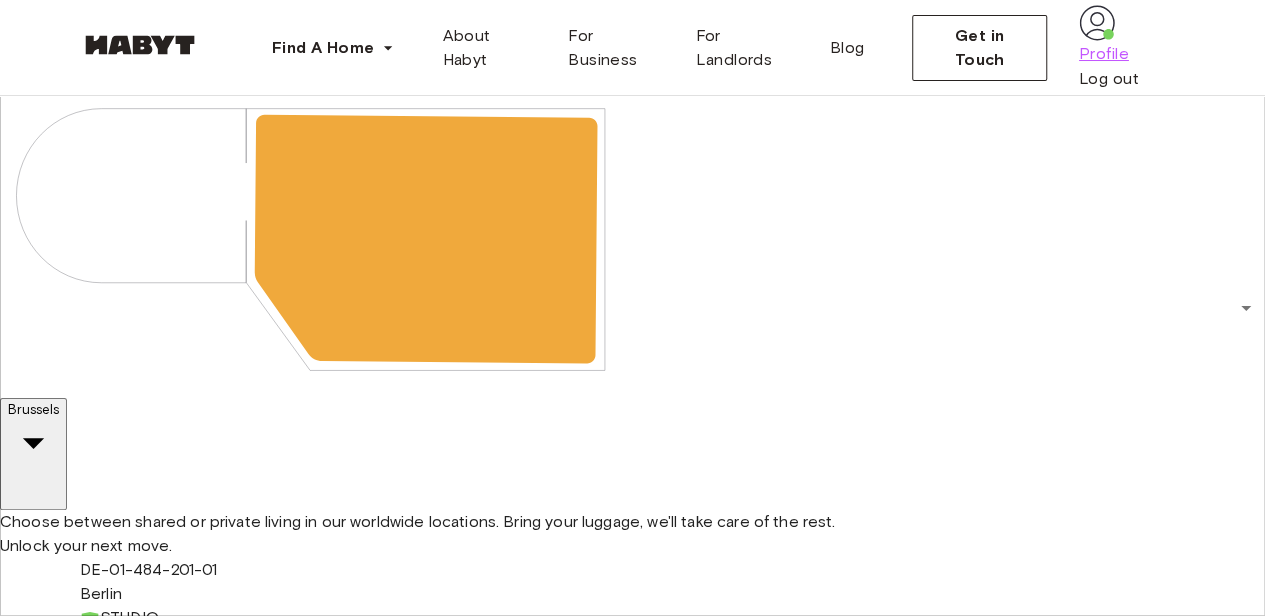 click on "Profile" at bounding box center (1104, 54) 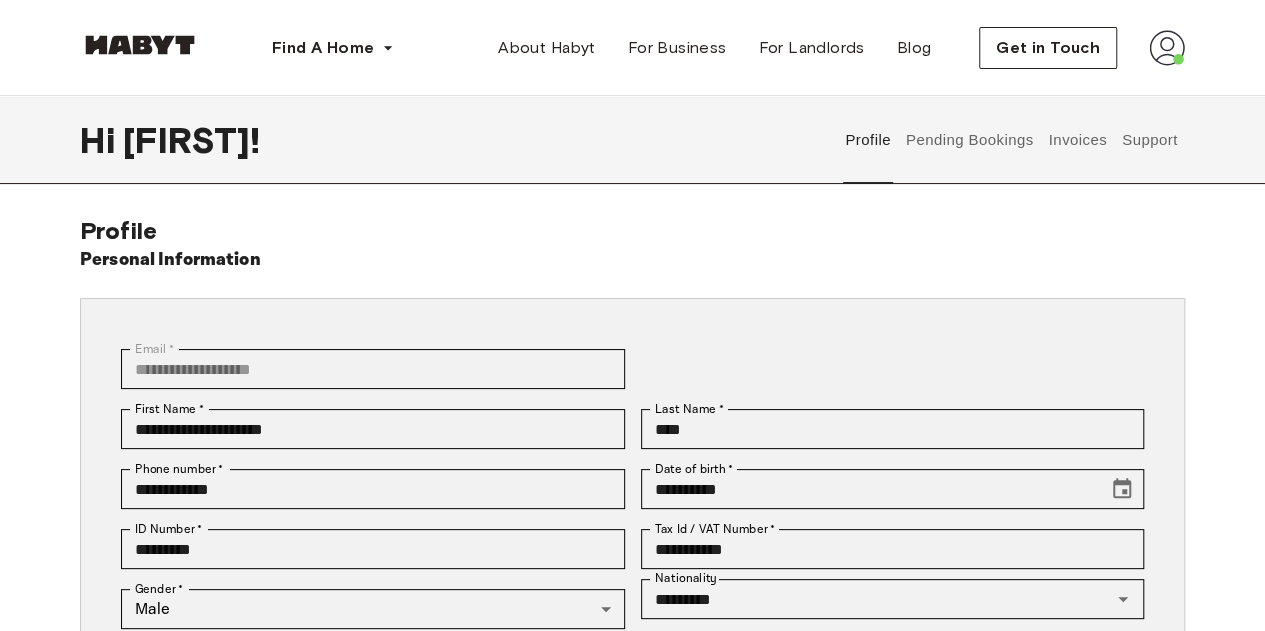 click on "Support" at bounding box center (1149, 140) 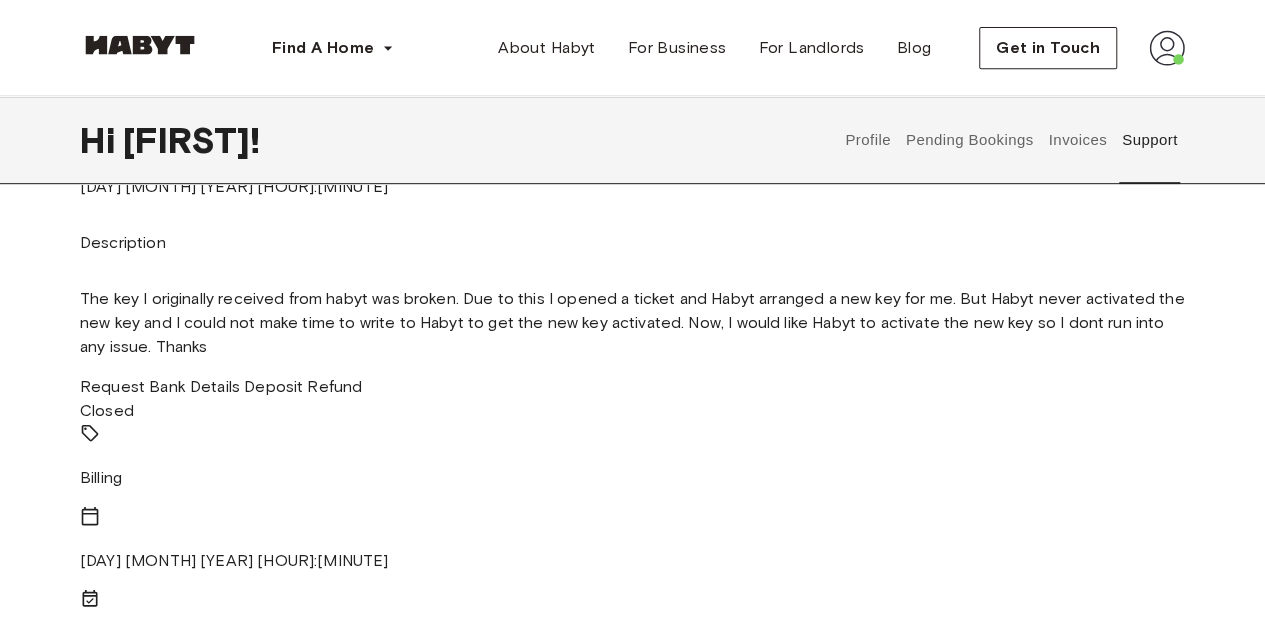 scroll, scrollTop: 0, scrollLeft: 0, axis: both 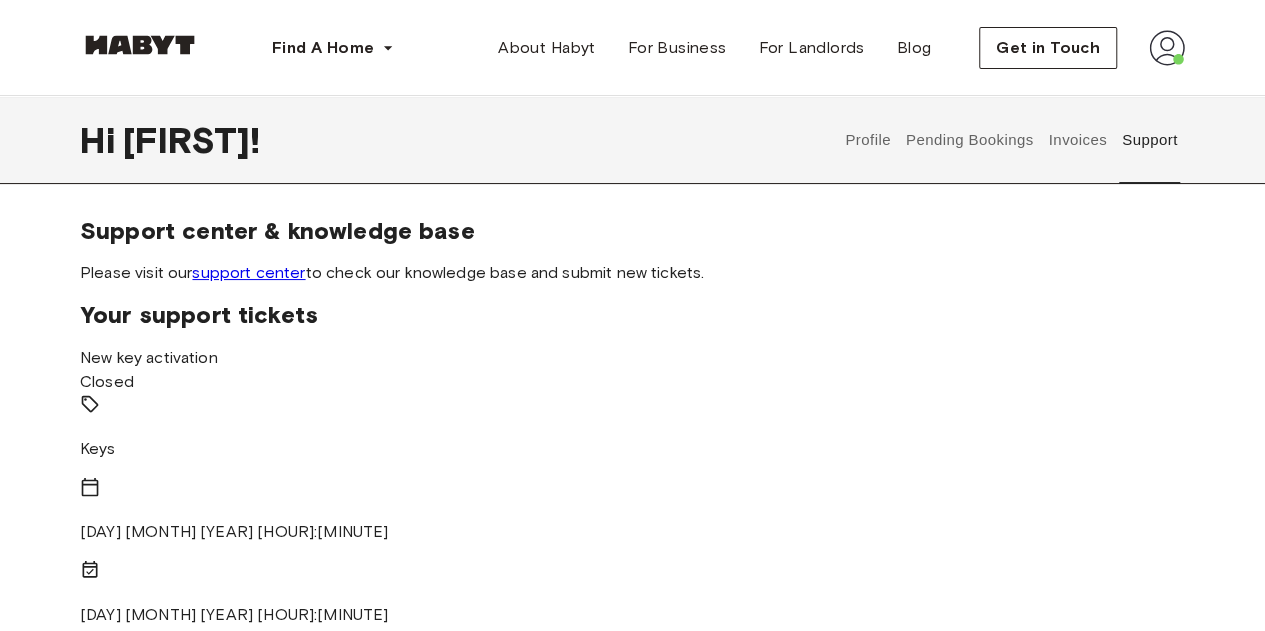 click on "support center" at bounding box center [248, 272] 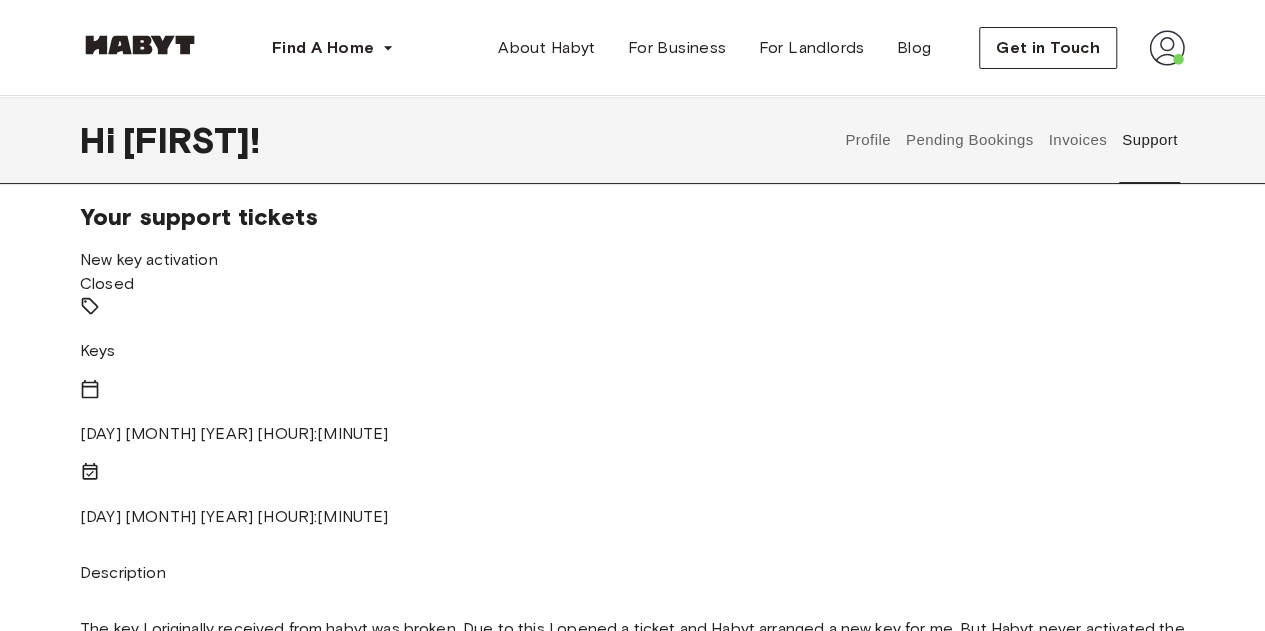 scroll, scrollTop: 98, scrollLeft: 0, axis: vertical 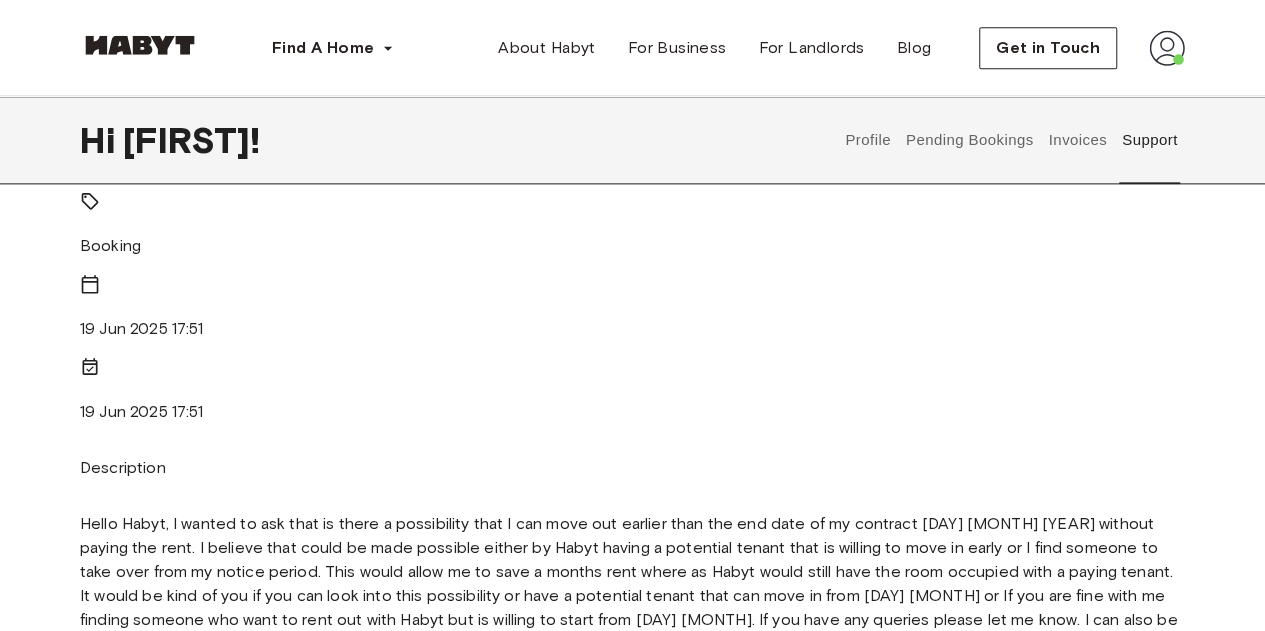 drag, startPoint x: 233, startPoint y: 476, endPoint x: 271, endPoint y: 476, distance: 38 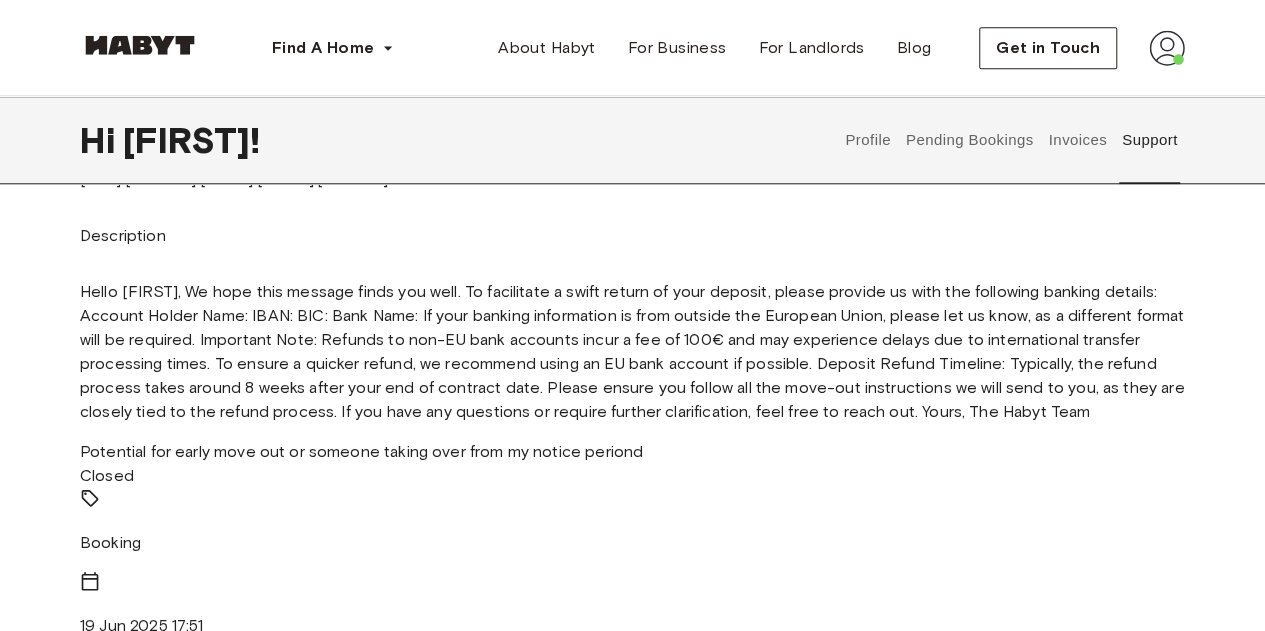 scroll, scrollTop: 890, scrollLeft: 0, axis: vertical 